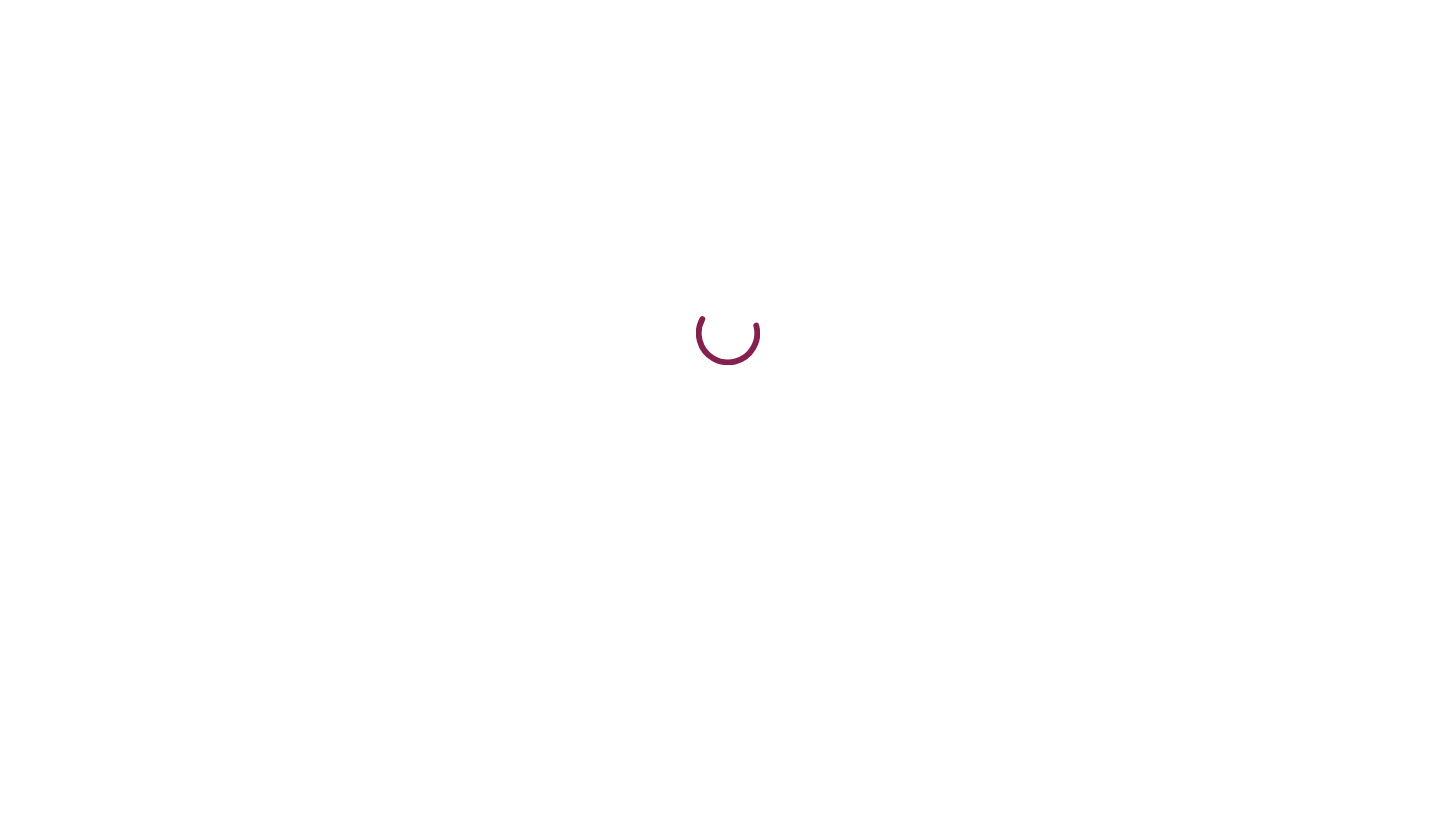 scroll, scrollTop: 0, scrollLeft: 0, axis: both 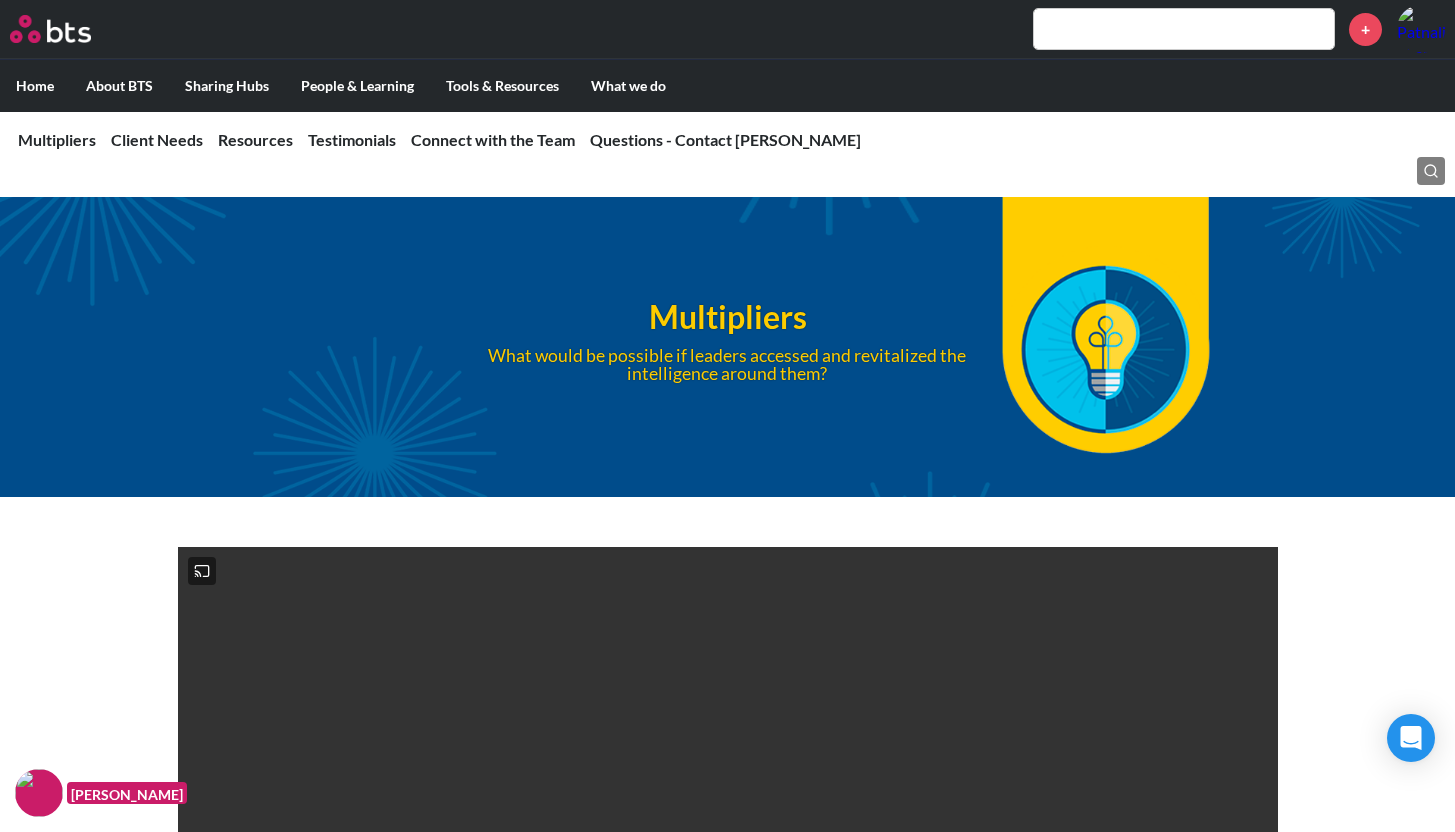 click at bounding box center (1184, 29) 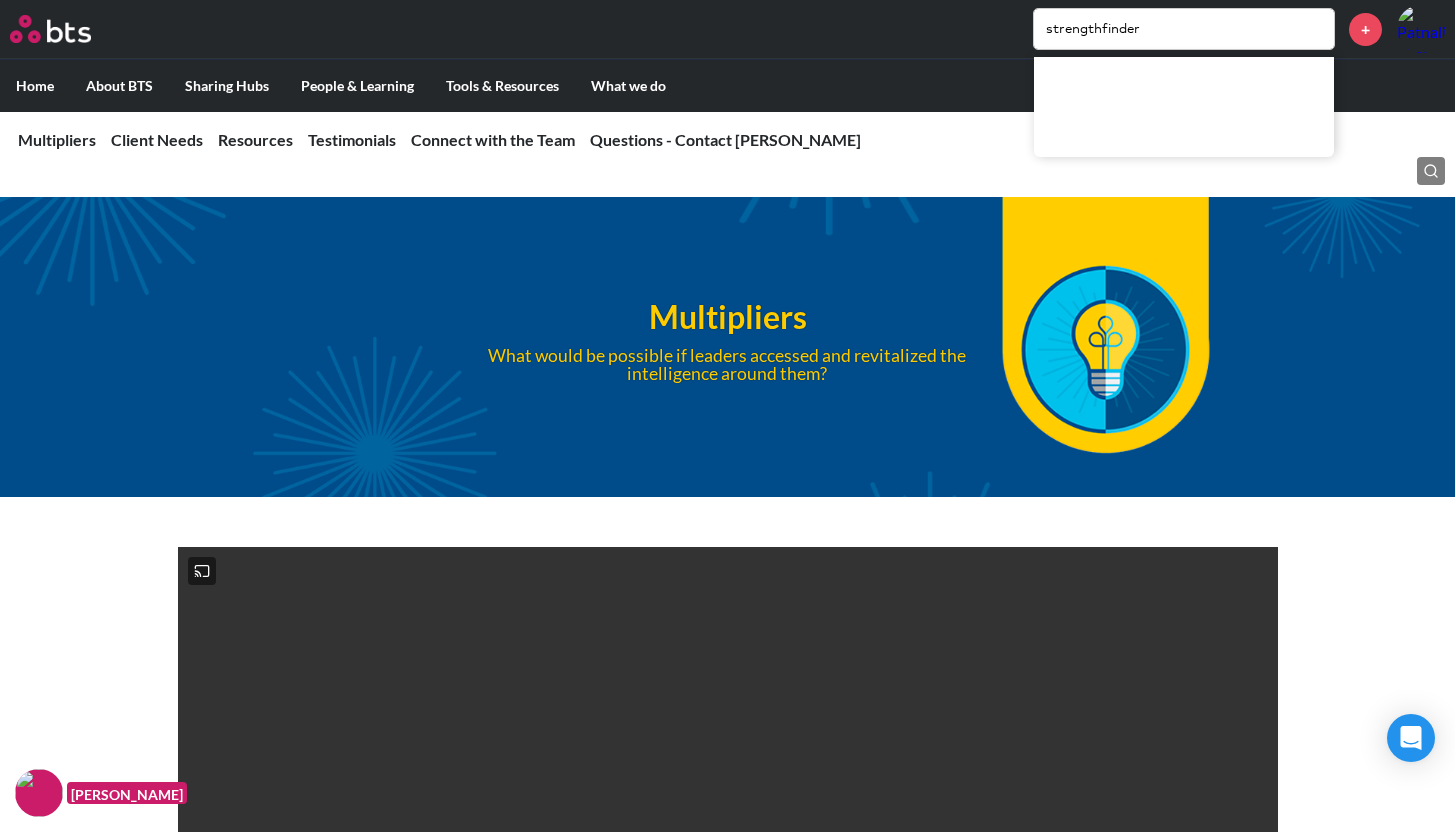 click on "strengthfinder" at bounding box center [1184, 29] 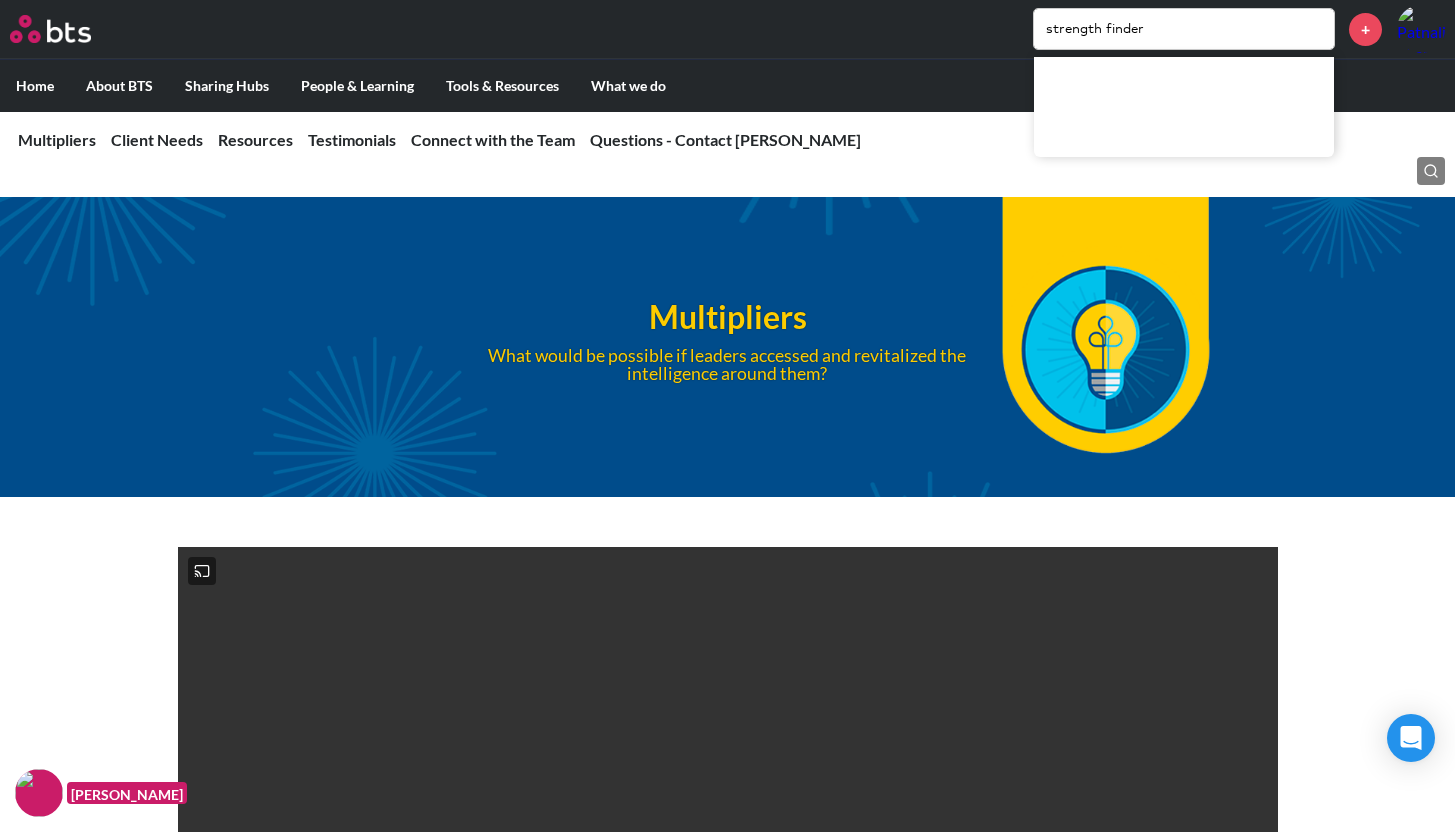 click on "strength finder" at bounding box center [1184, 29] 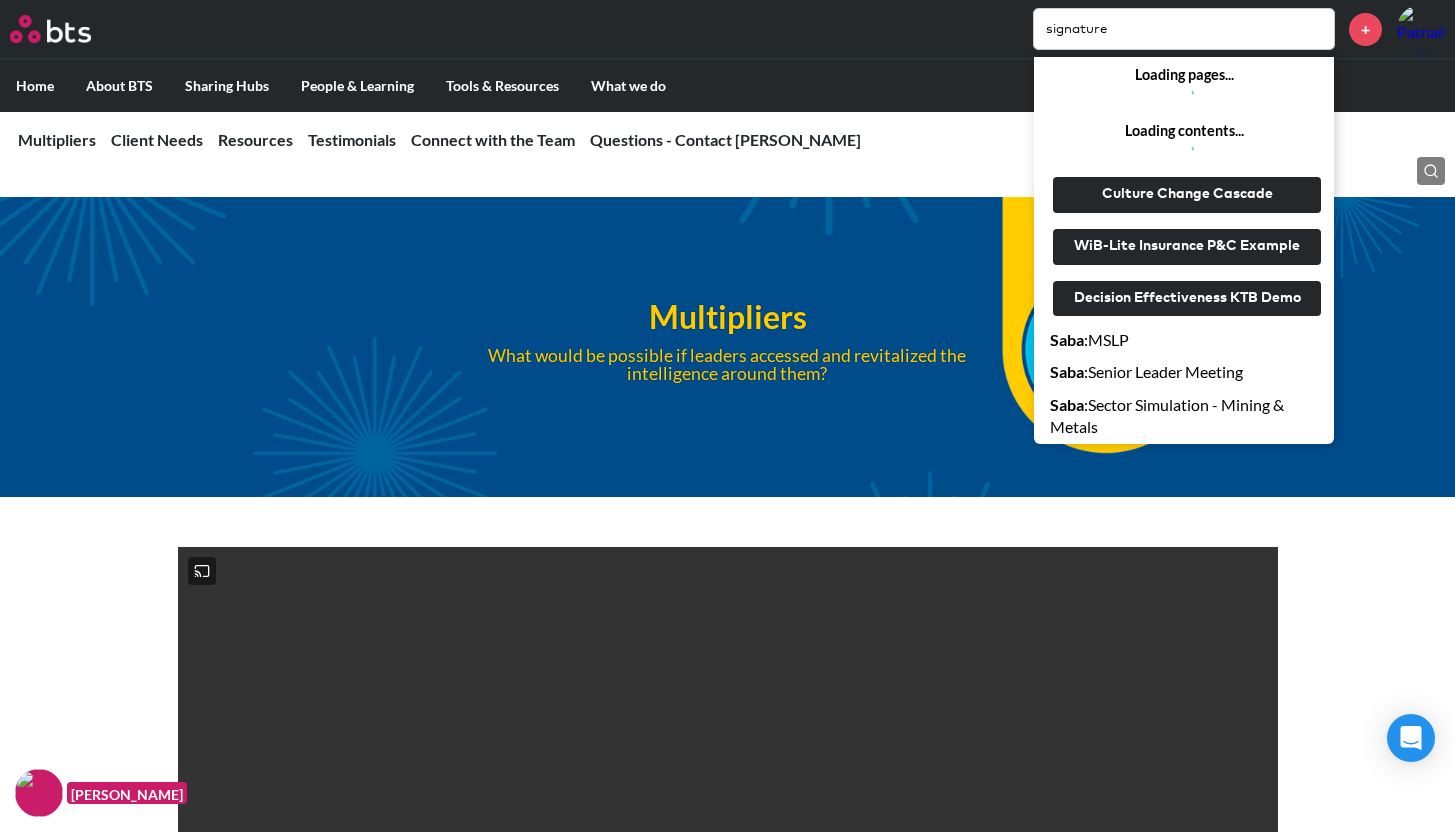 click on "signature" at bounding box center [1184, 29] 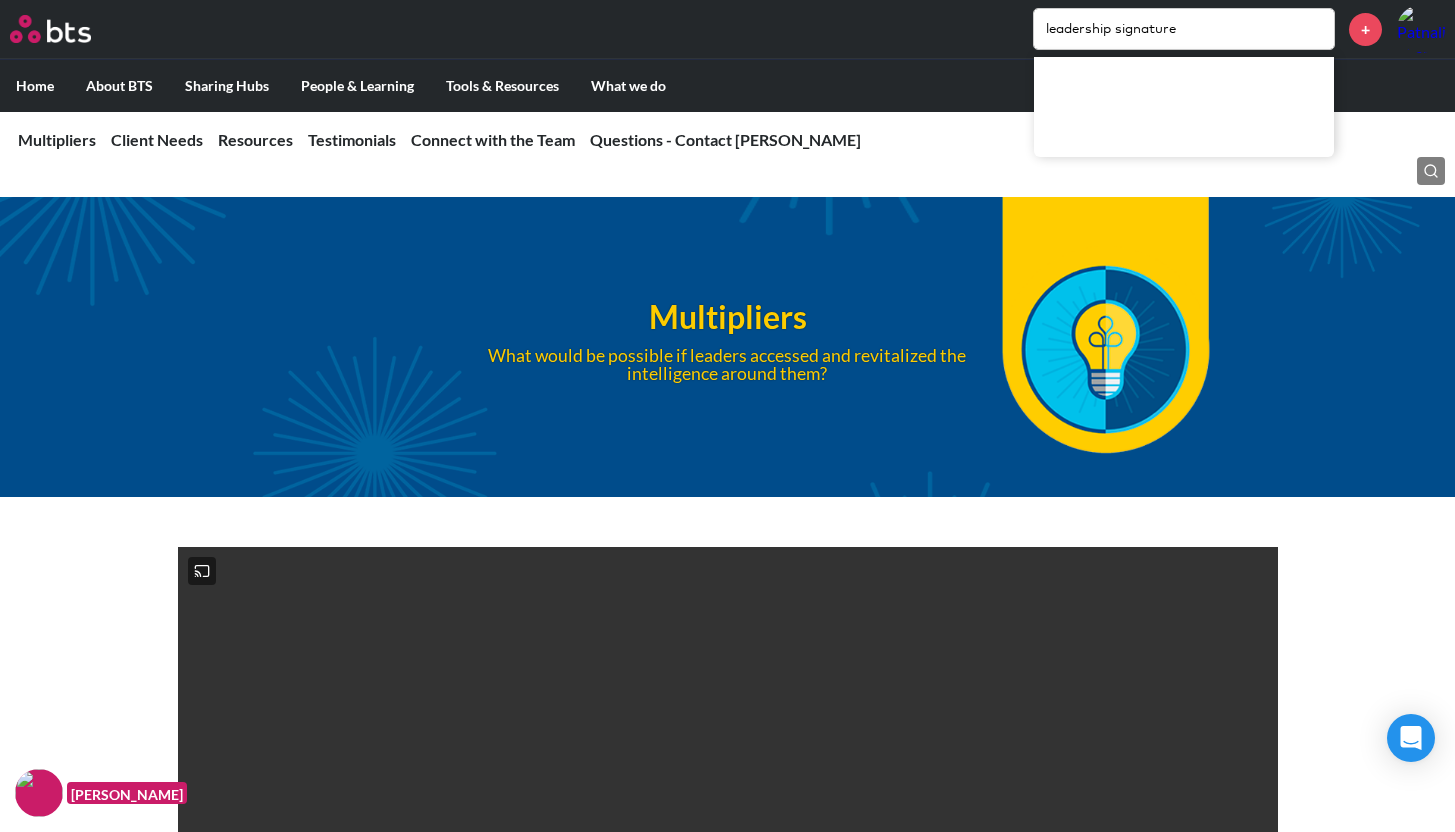 type on "leadership signature" 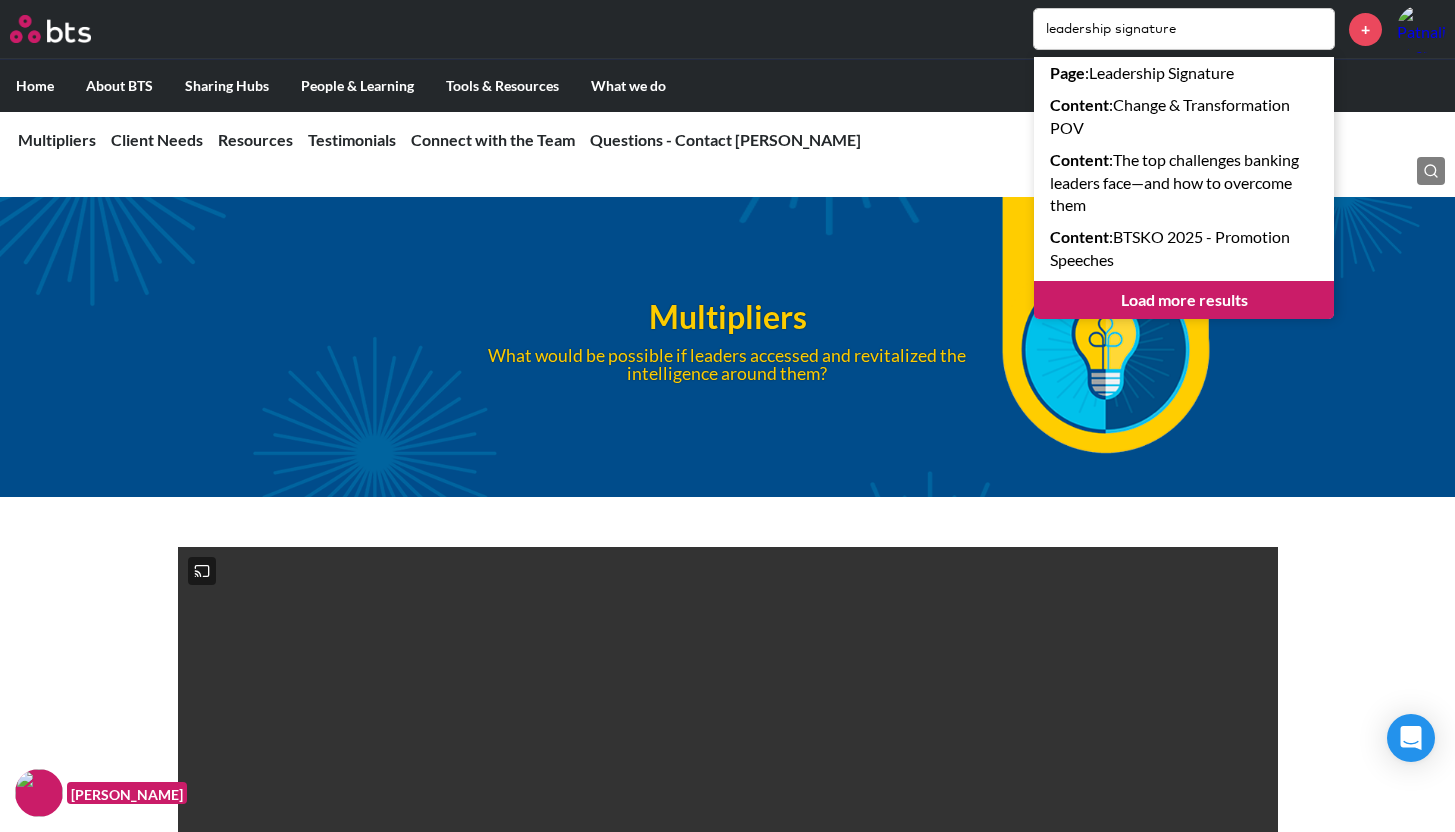 click on "Load more results" at bounding box center (1184, 300) 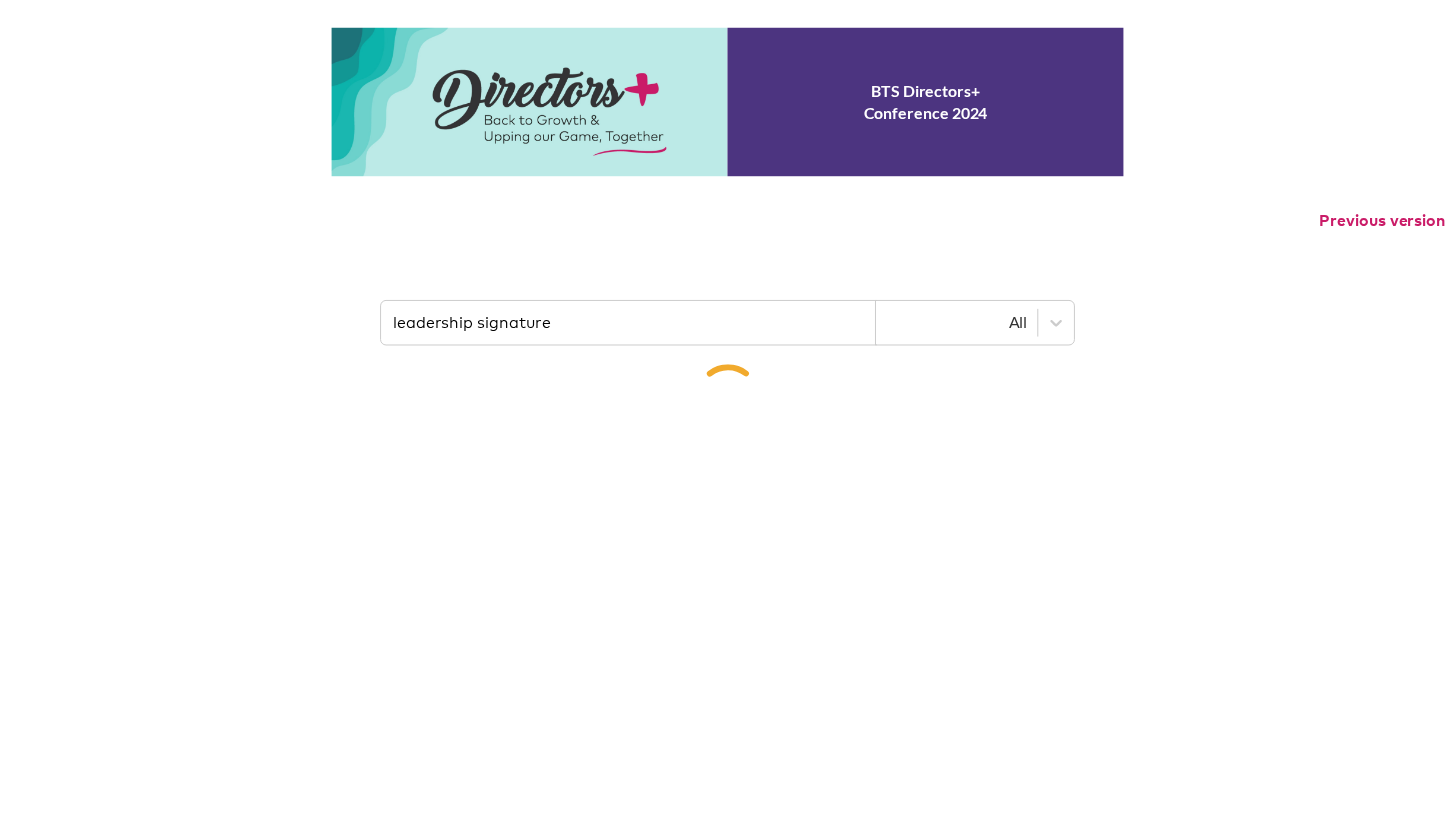 scroll, scrollTop: 0, scrollLeft: 0, axis: both 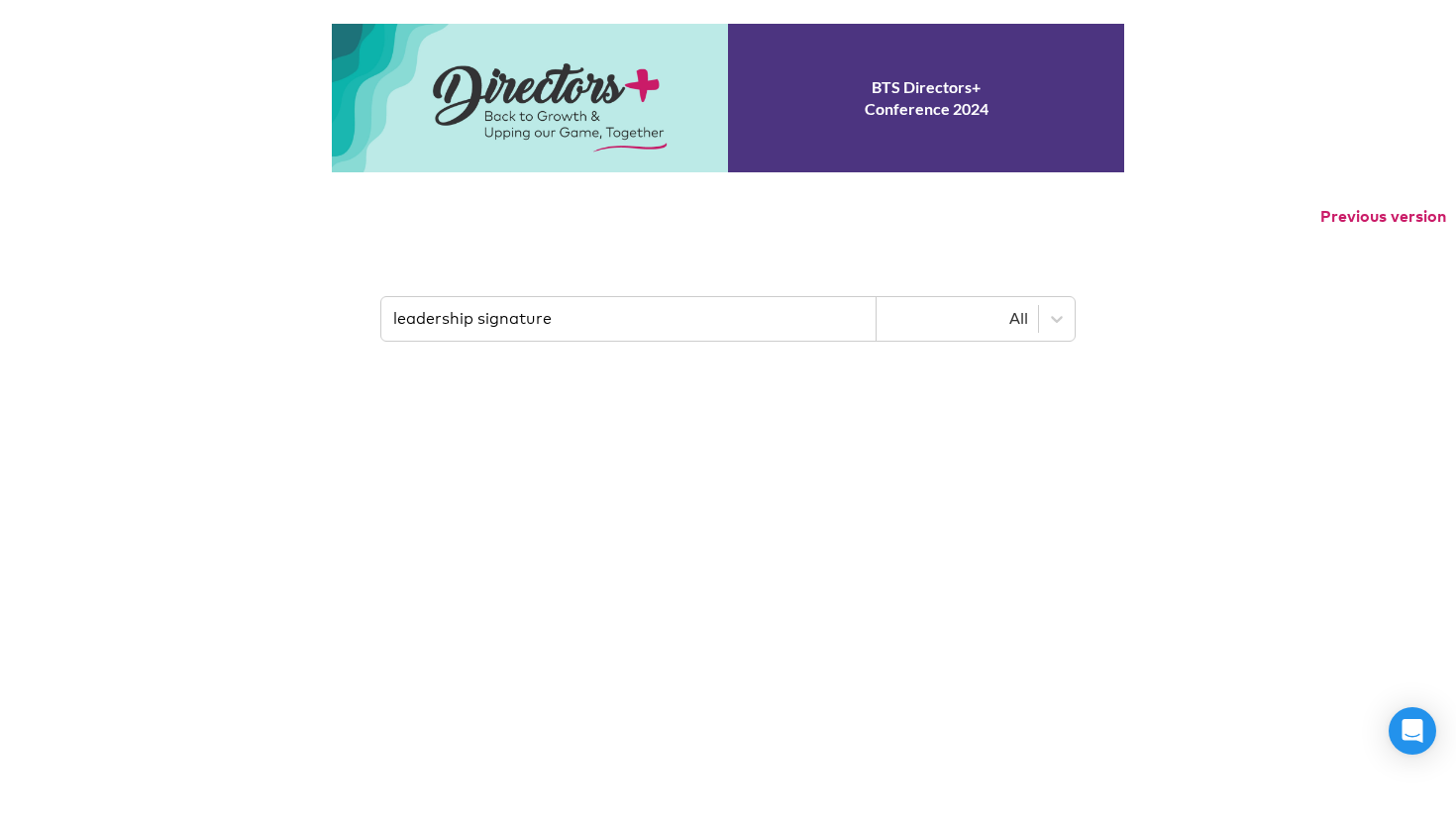 click on "leadership signature" at bounding box center (629, 319) 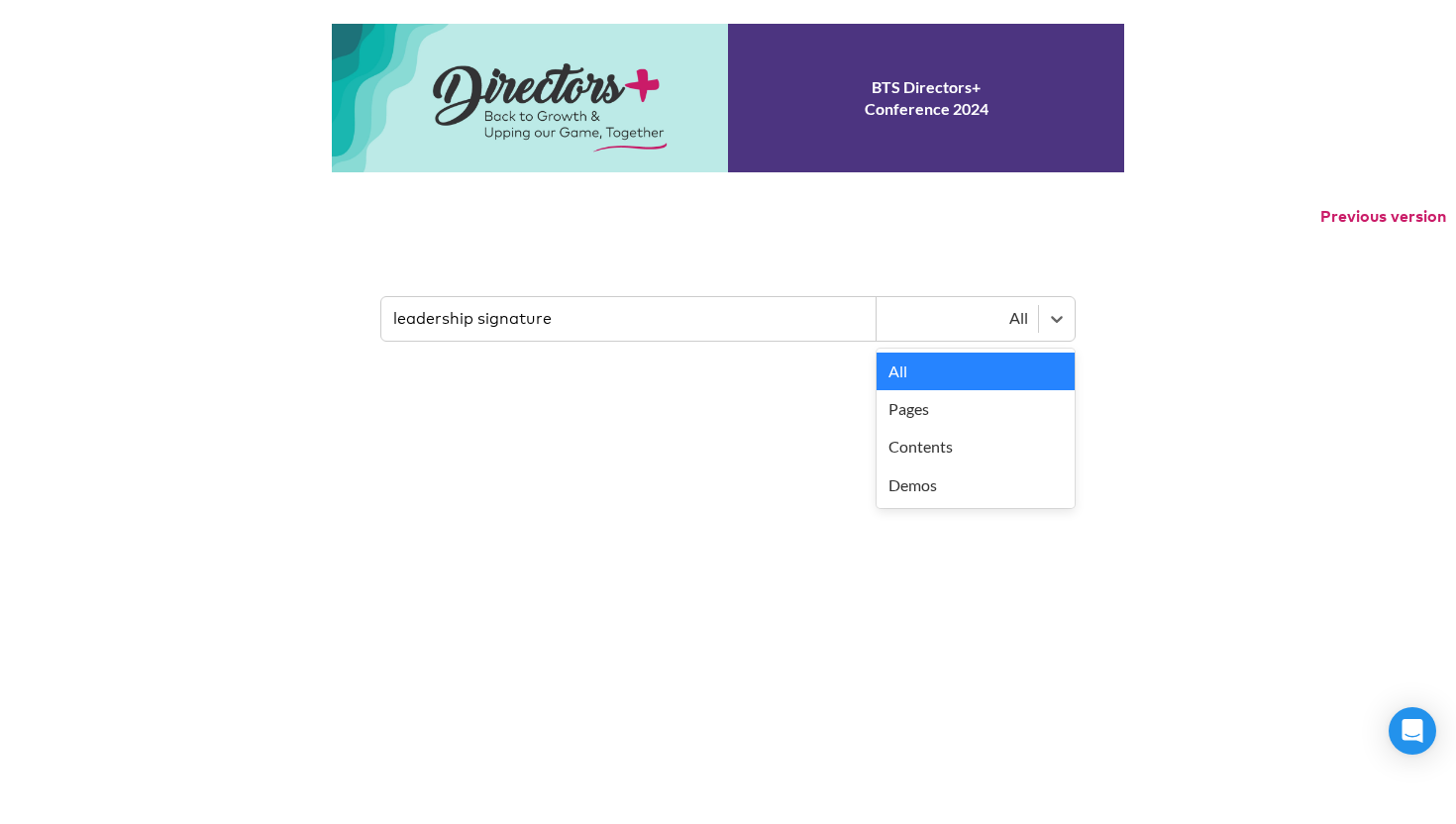 click on "All" at bounding box center (957, 318) 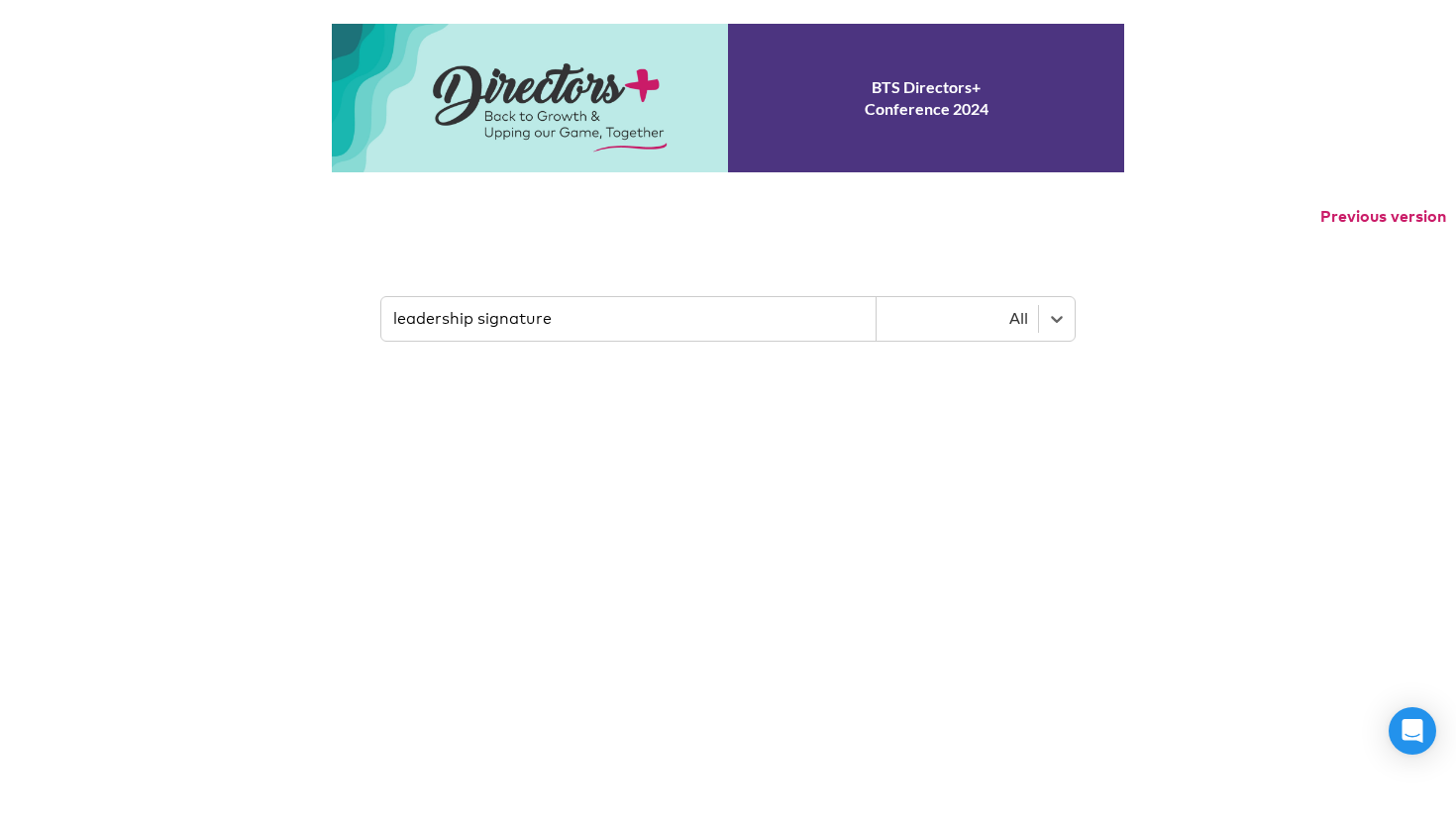 click on "All" at bounding box center [957, 318] 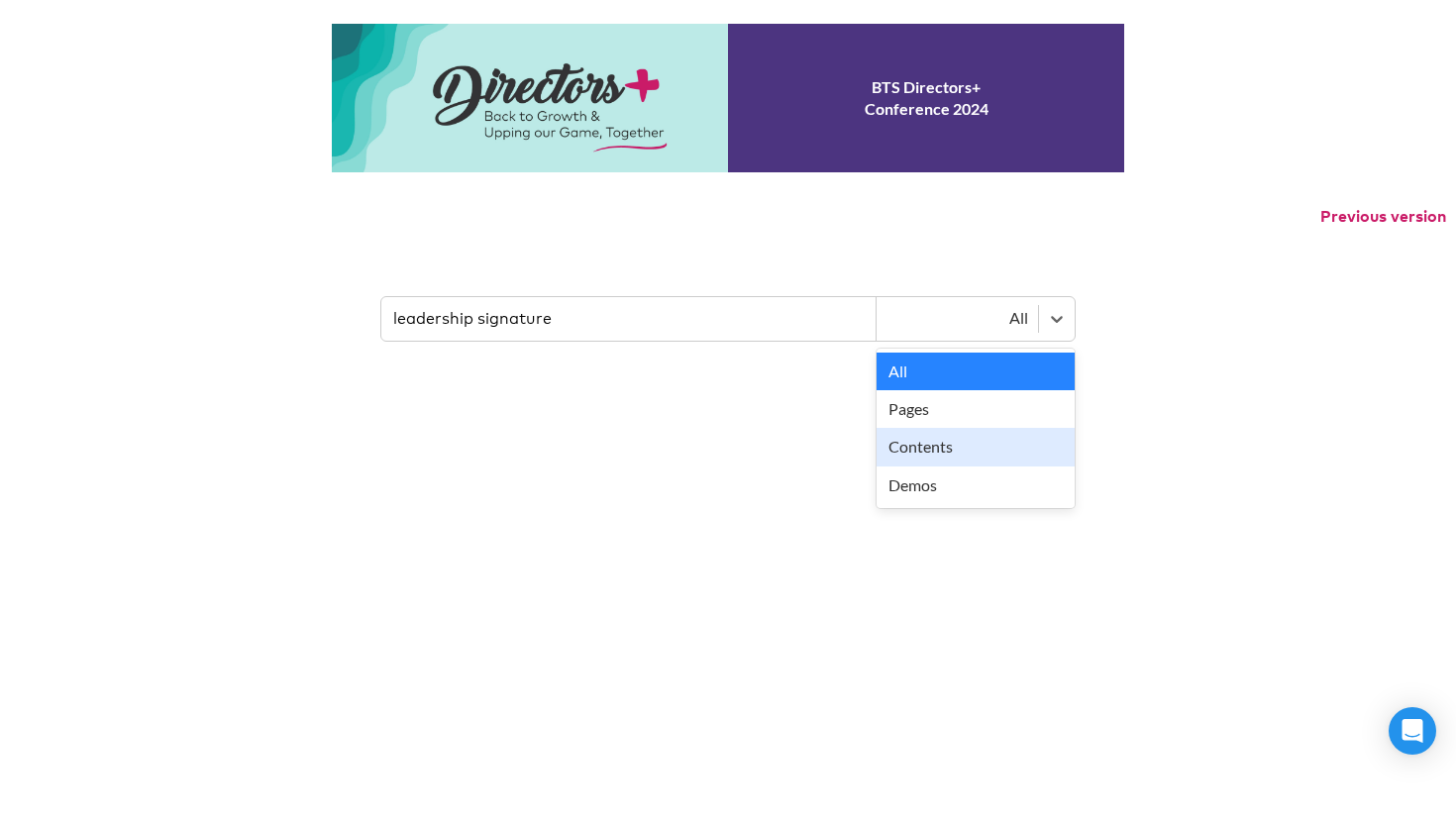 click on "Pages" at bounding box center (976, 409) 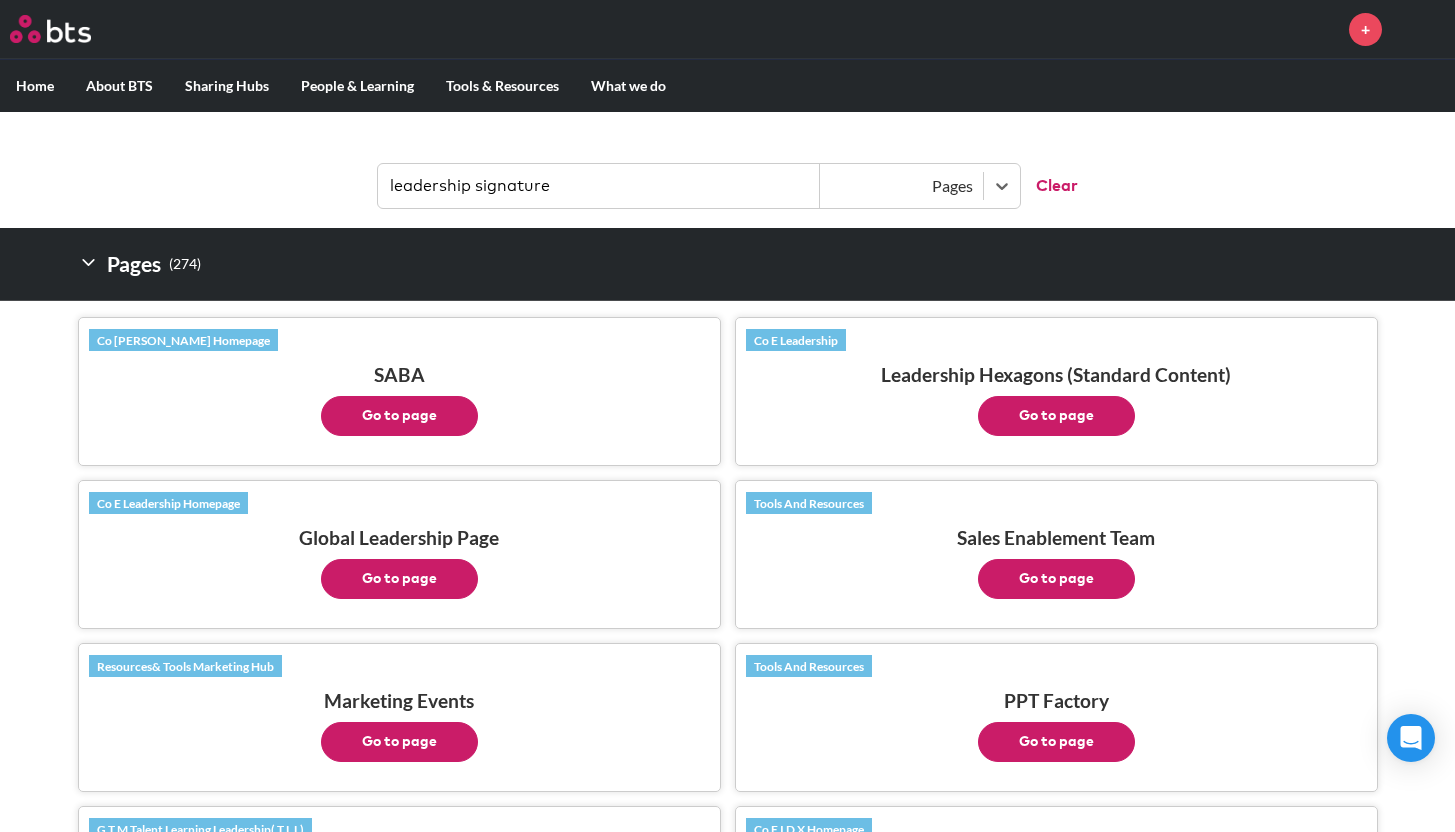 scroll, scrollTop: 251, scrollLeft: 0, axis: vertical 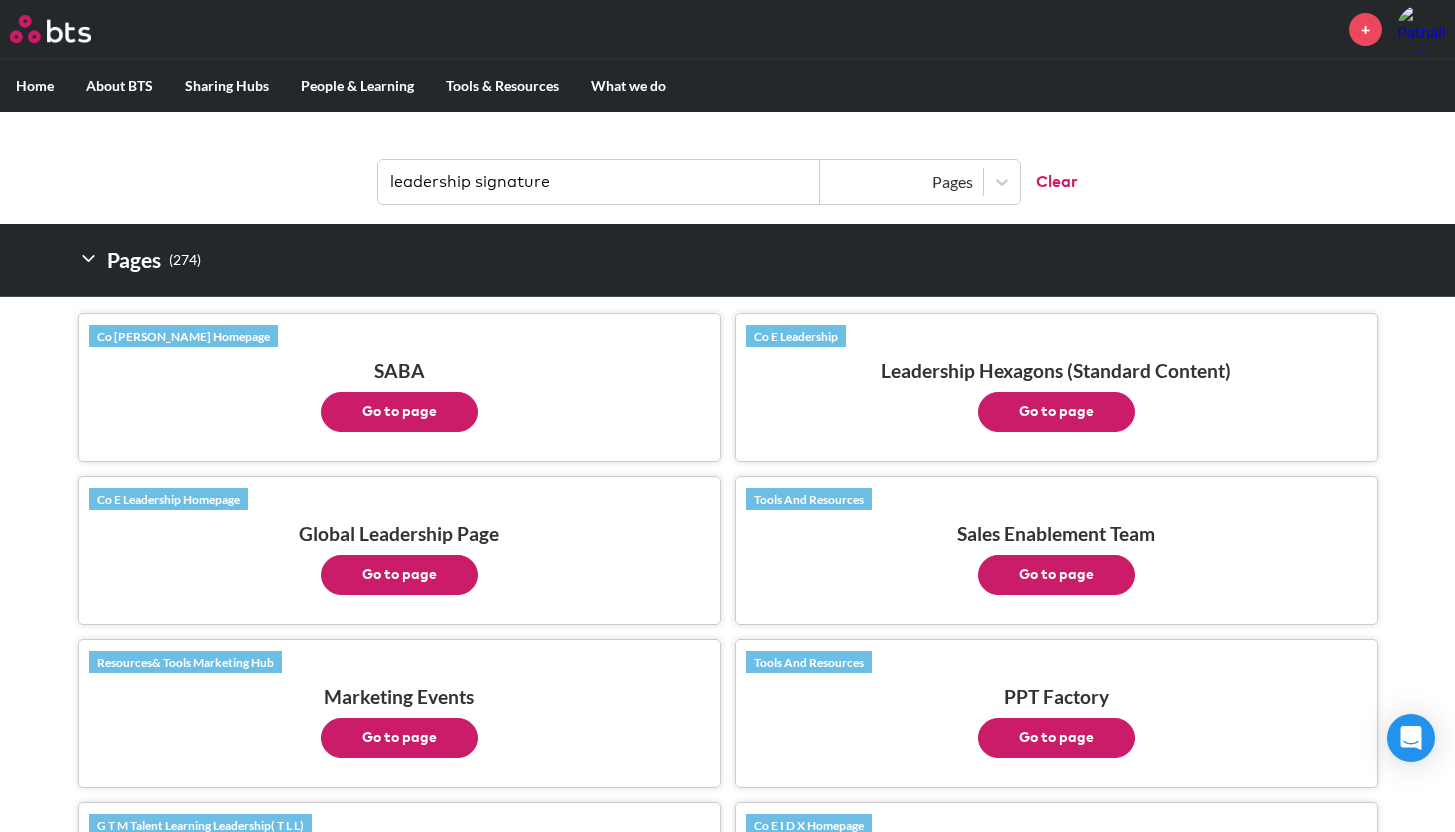 click on "Go to page" at bounding box center [1056, 407] 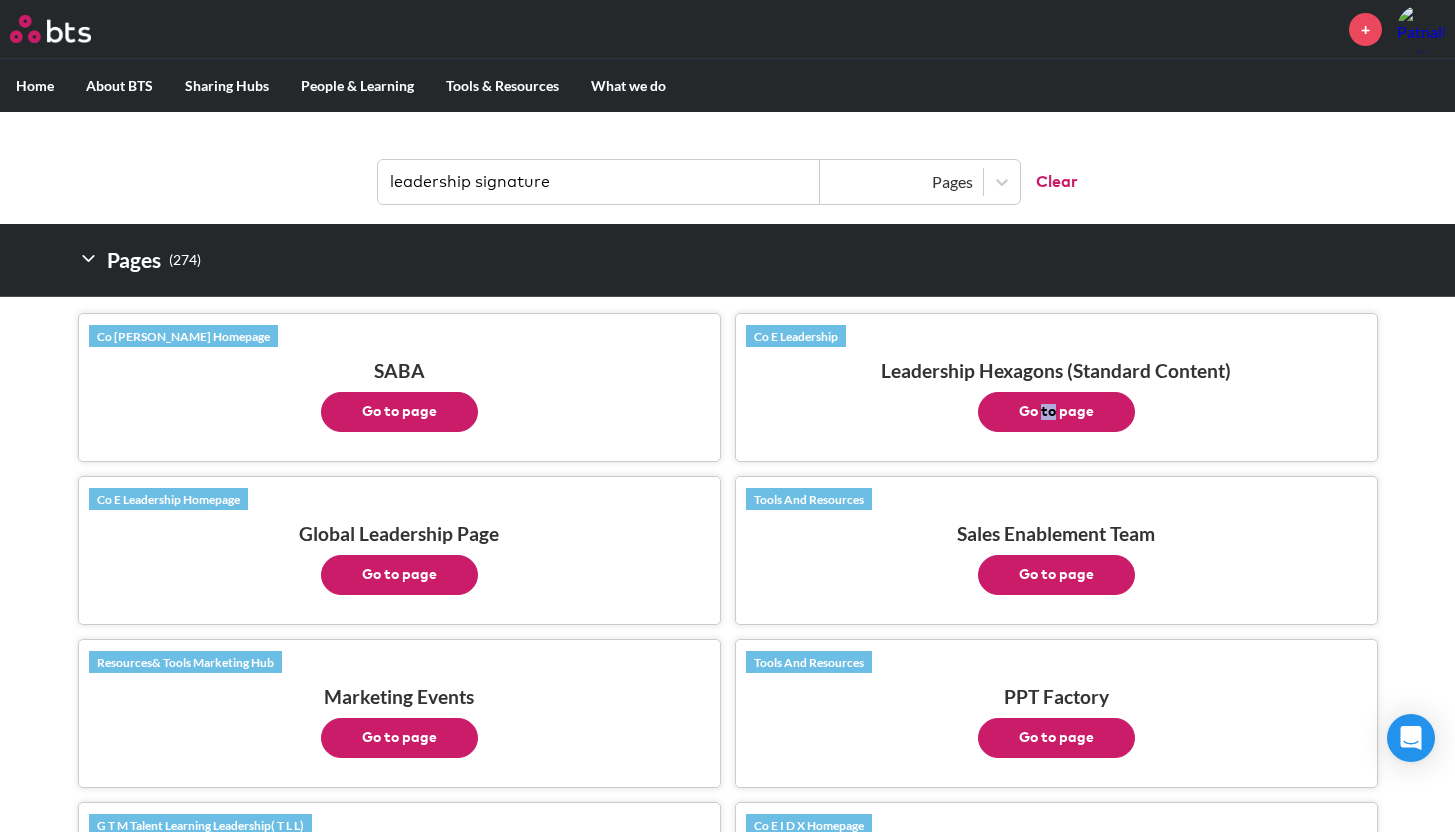 click on "Go to page" at bounding box center (399, 575) 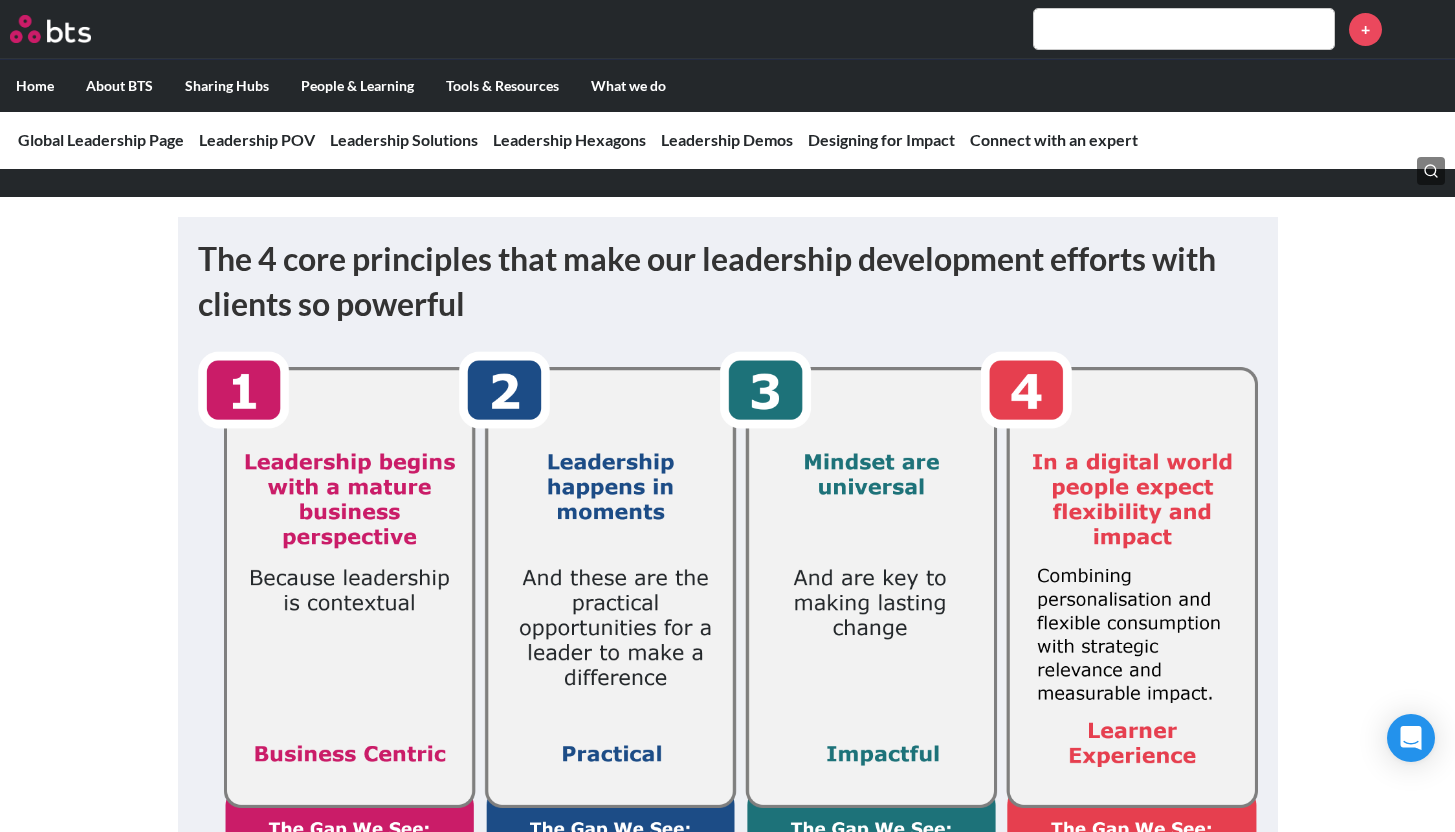 scroll, scrollTop: 251, scrollLeft: 0, axis: vertical 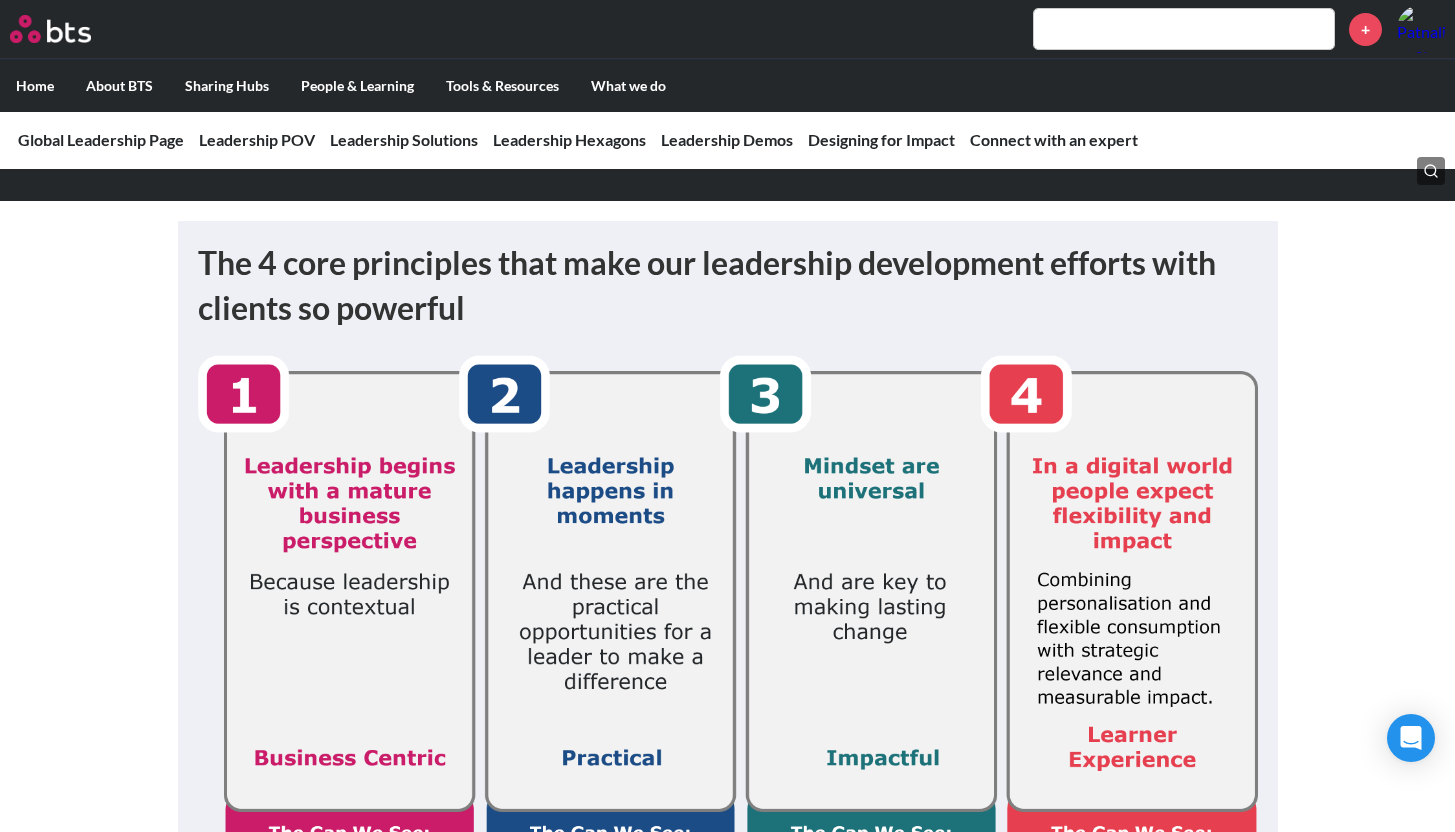 click at bounding box center (1184, 29) 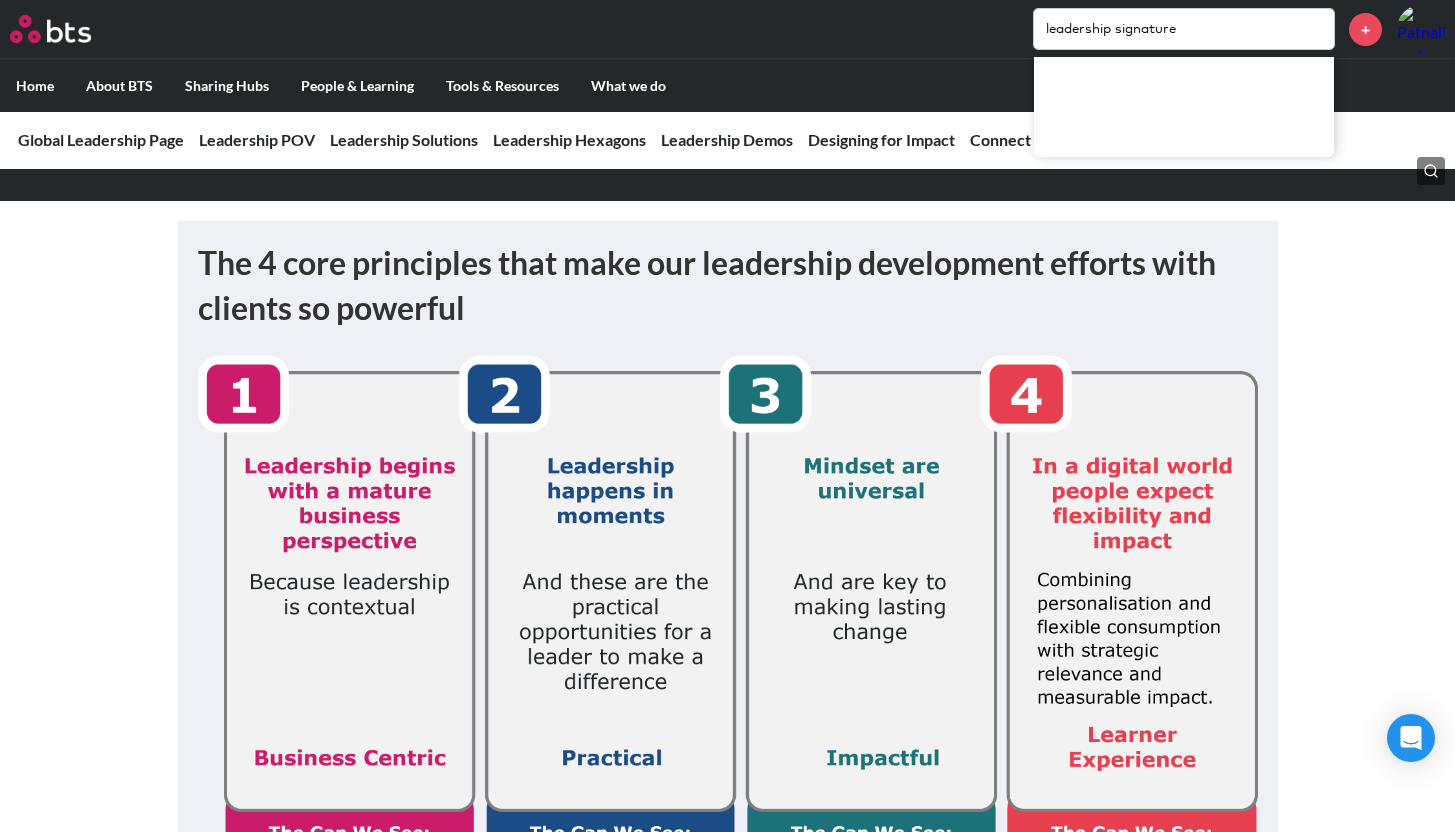 type on "leadership signature" 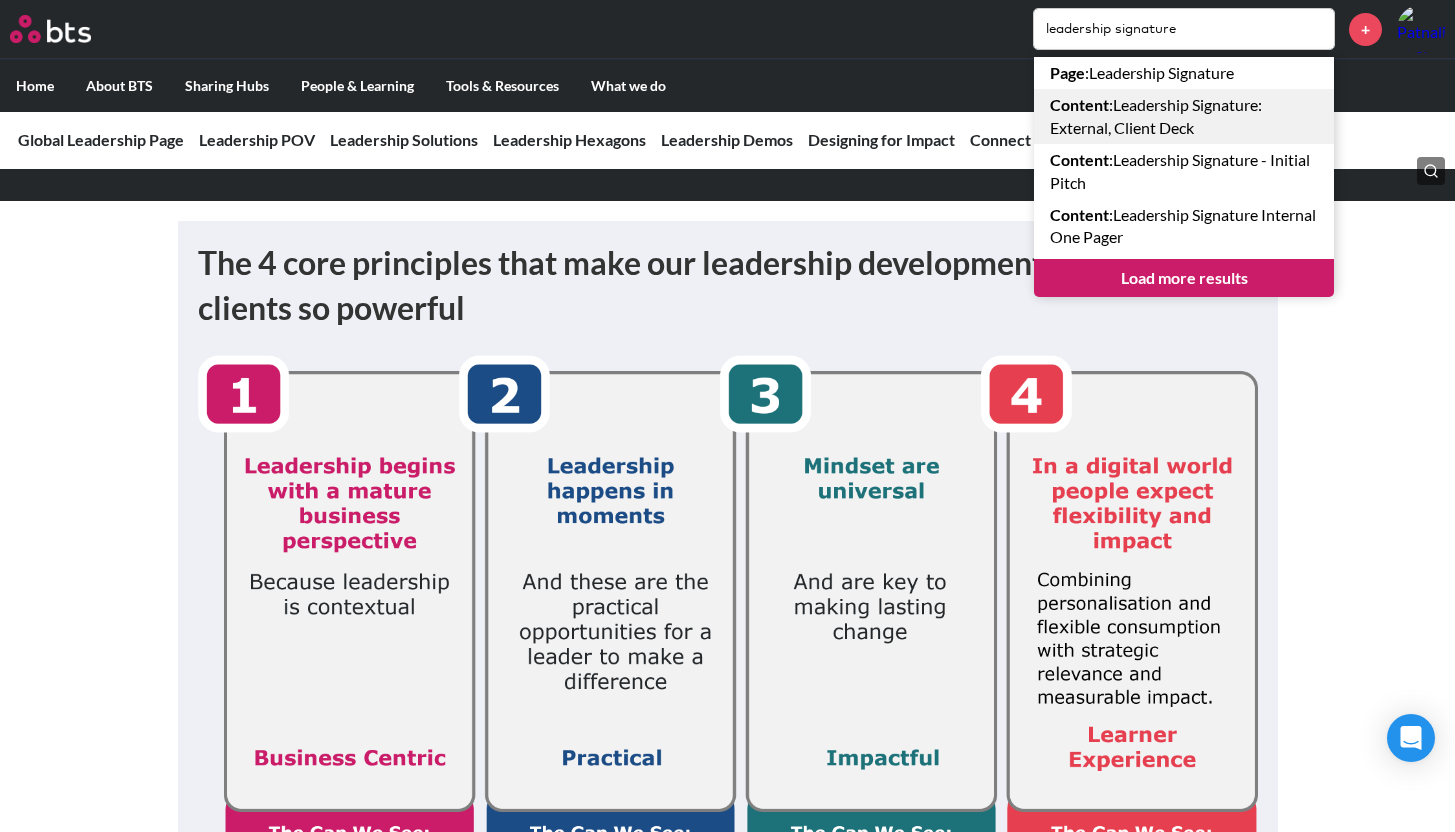 click on "Content :  Leadership Signature: External, Client Deck" at bounding box center (1184, 116) 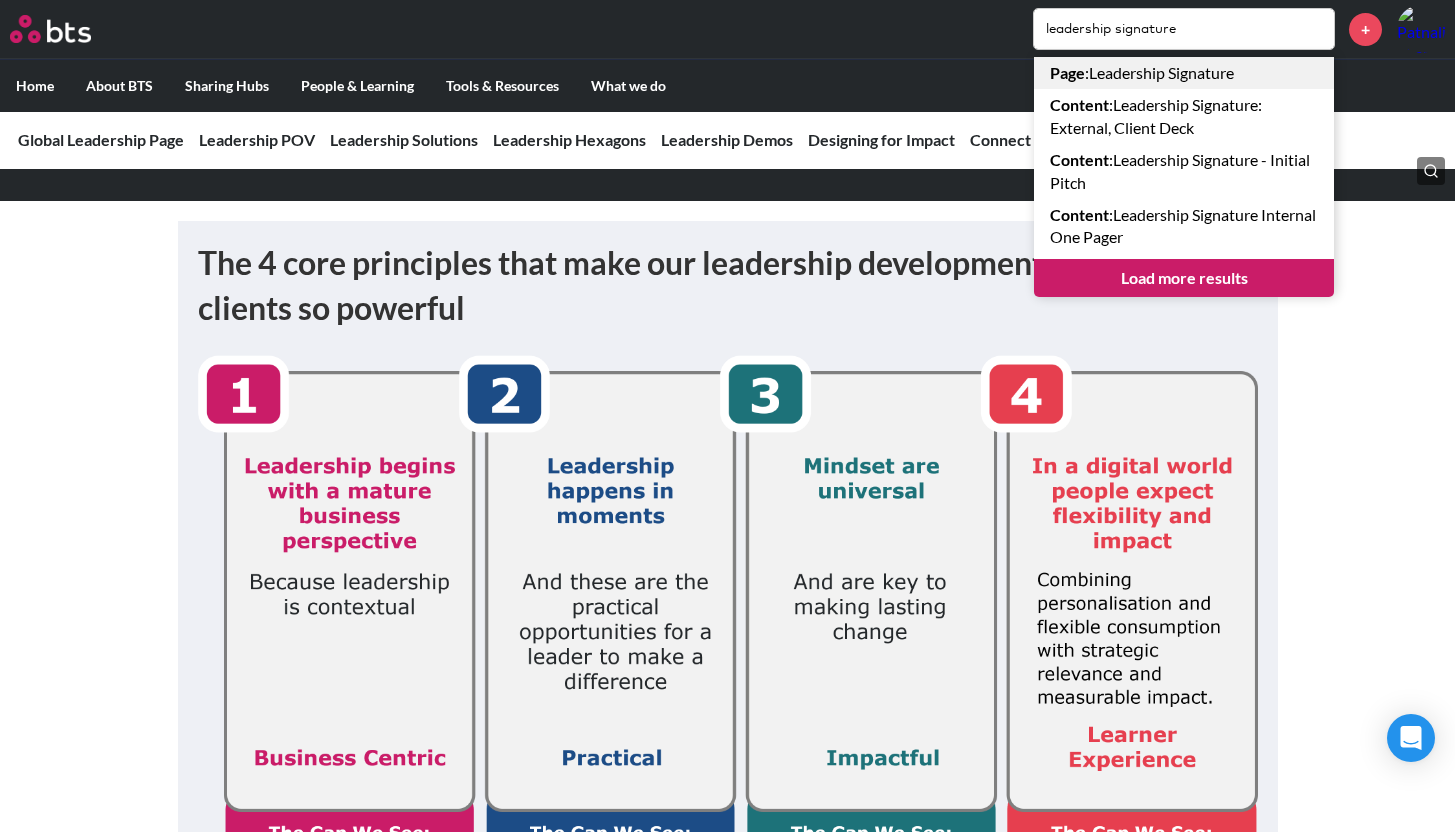 click on "Page :  Leadership Signature" at bounding box center (1184, 73) 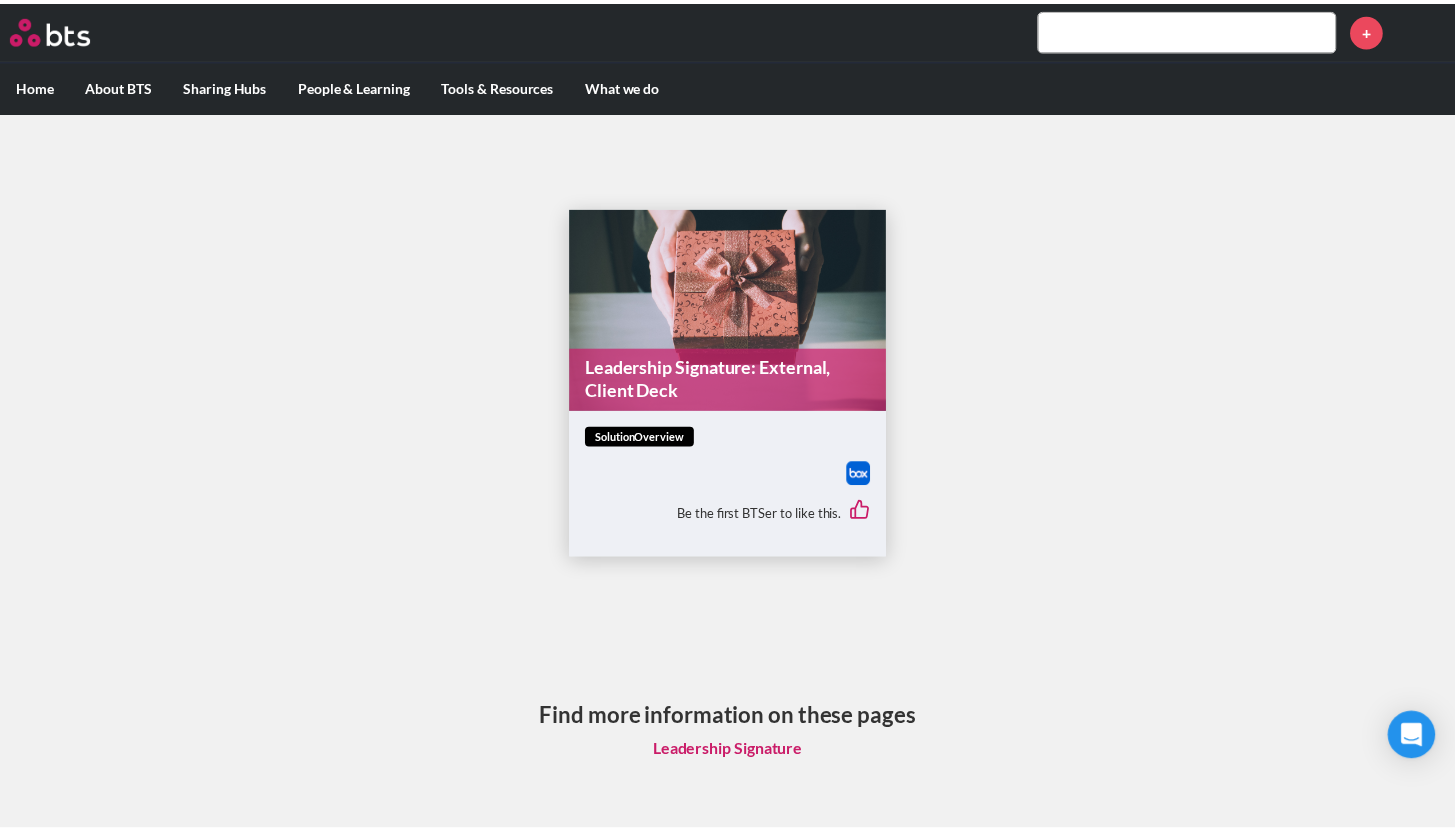 scroll, scrollTop: 0, scrollLeft: 0, axis: both 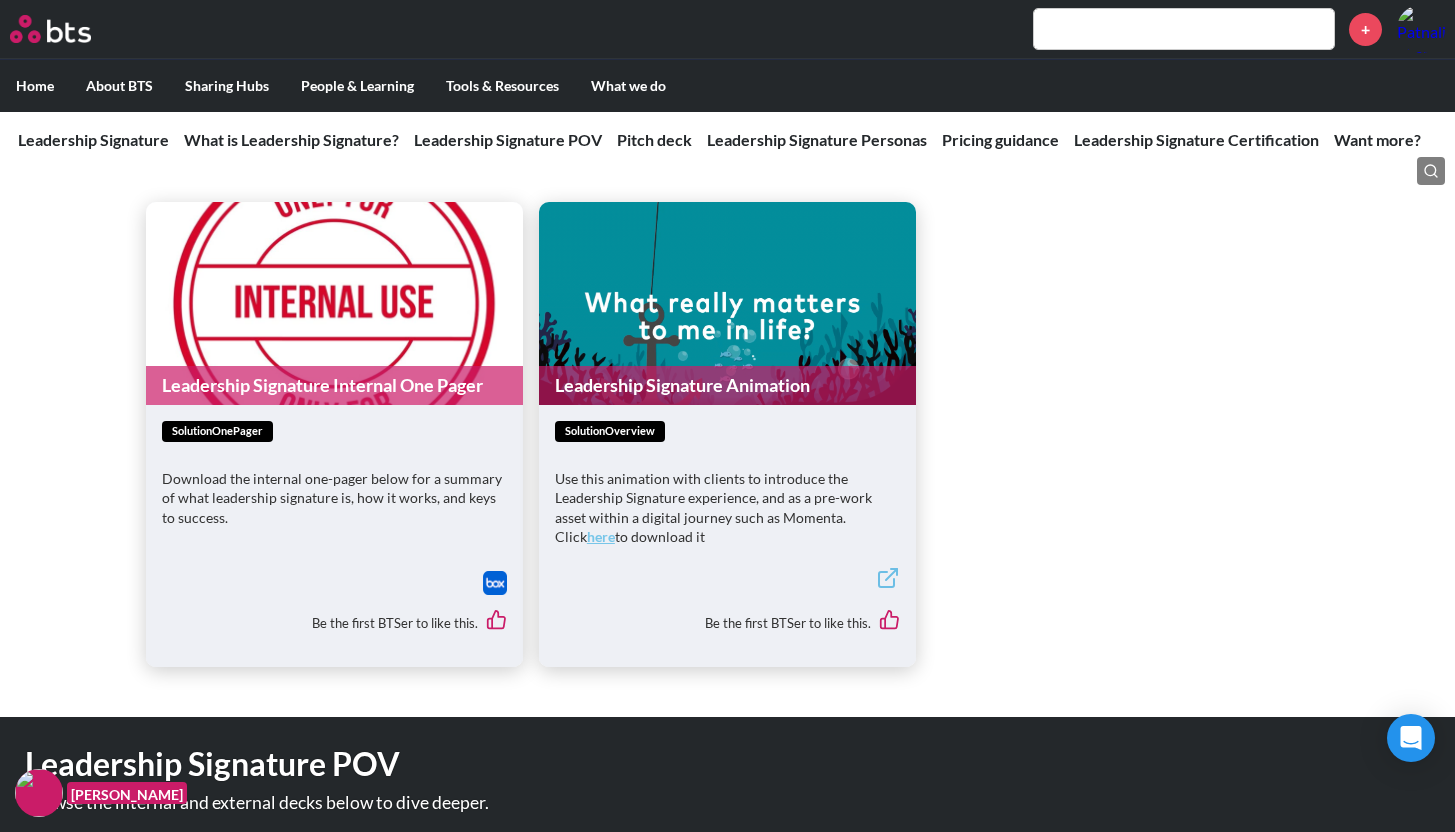click on "Leadership Signature Animation" at bounding box center [727, 303] 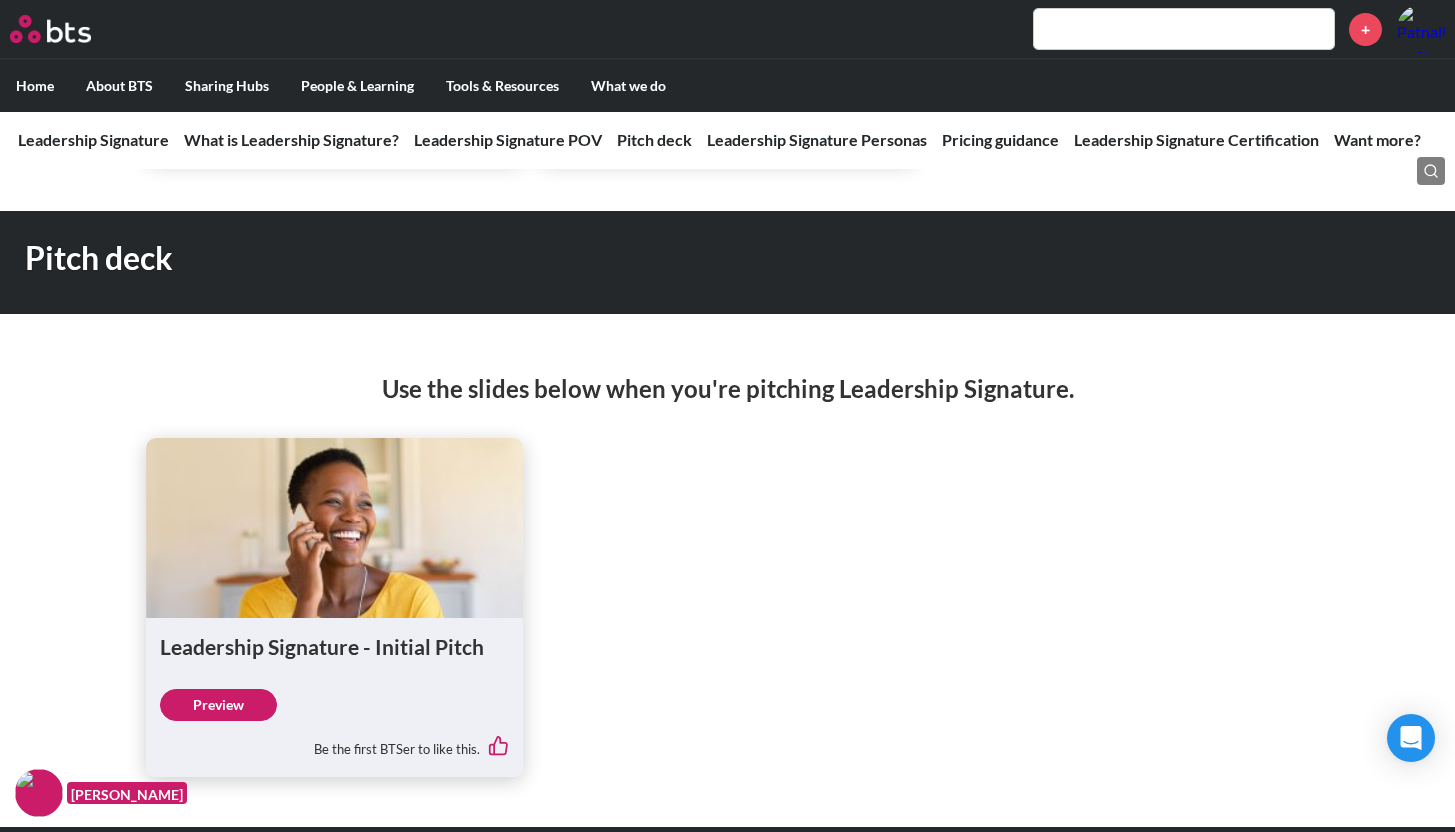 scroll, scrollTop: 2119, scrollLeft: 0, axis: vertical 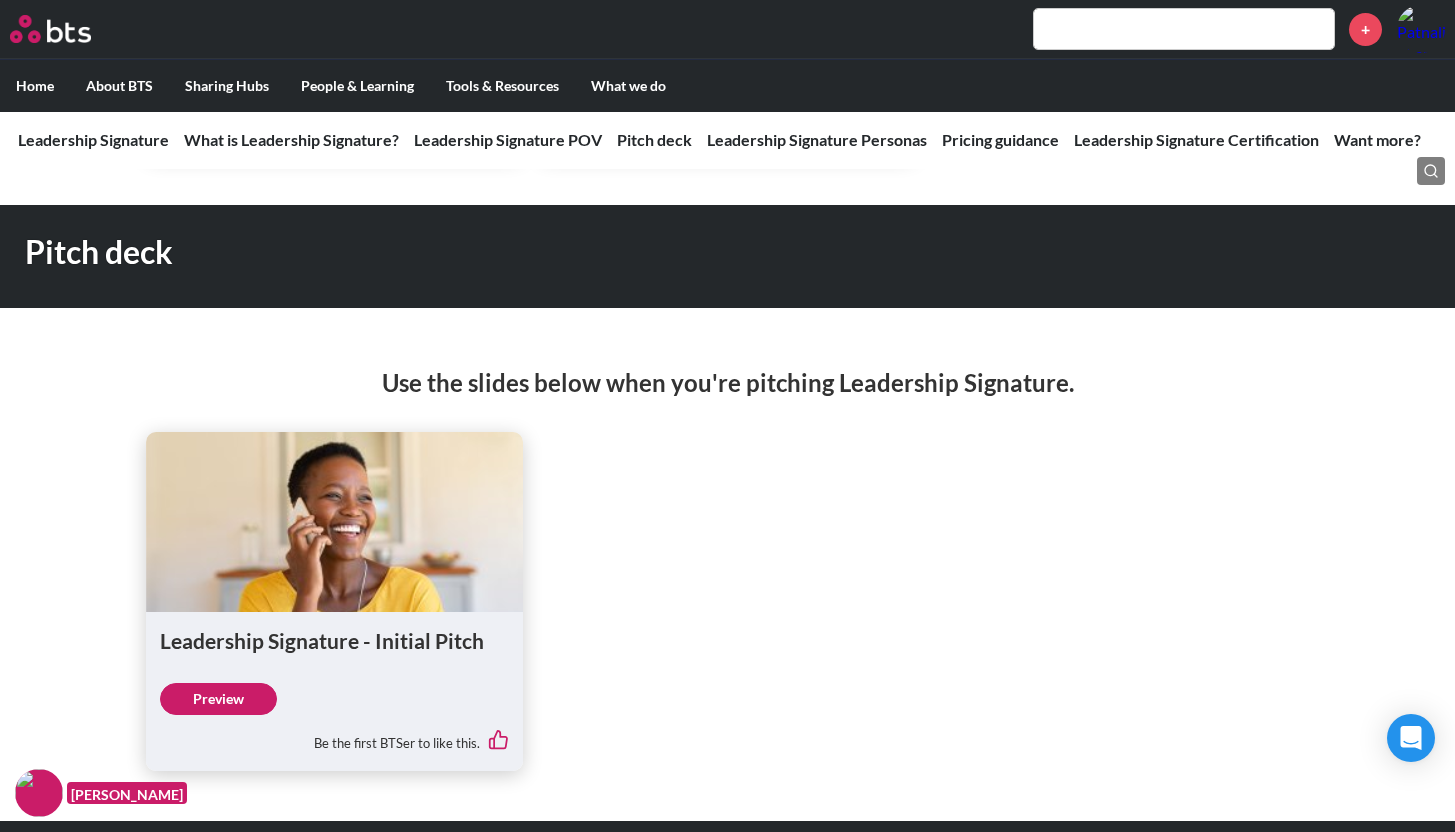 click on "Leadership Signature - Initial Pitch" at bounding box center [334, 640] 